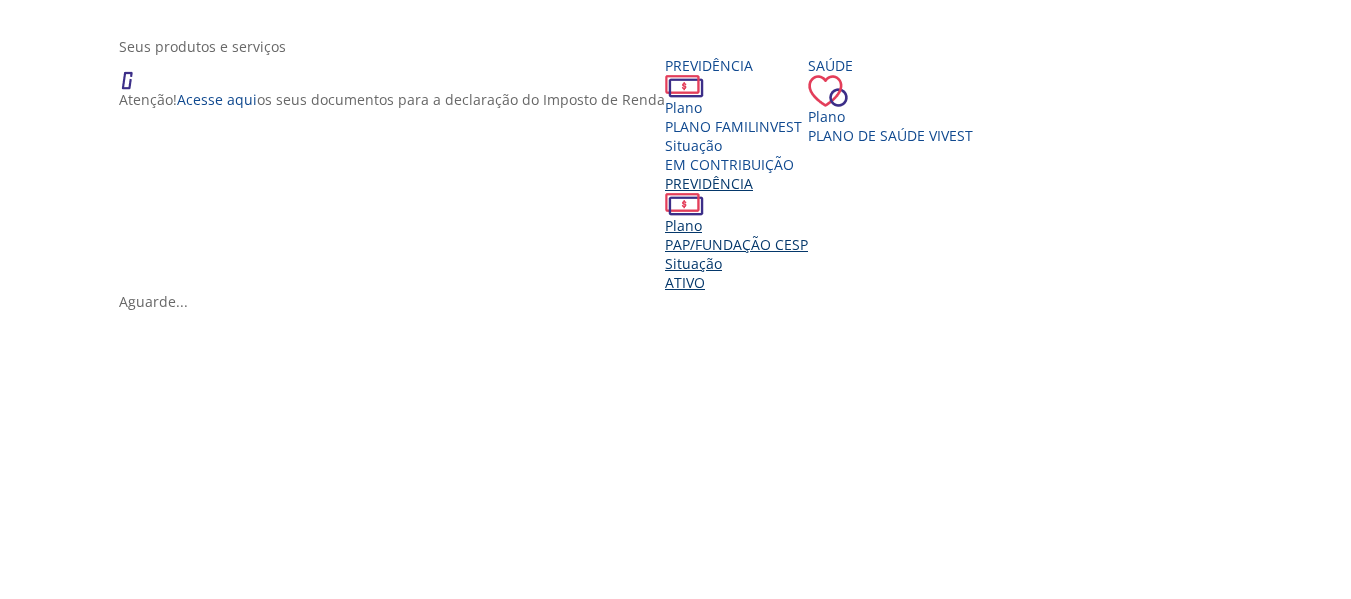 scroll, scrollTop: 400, scrollLeft: 0, axis: vertical 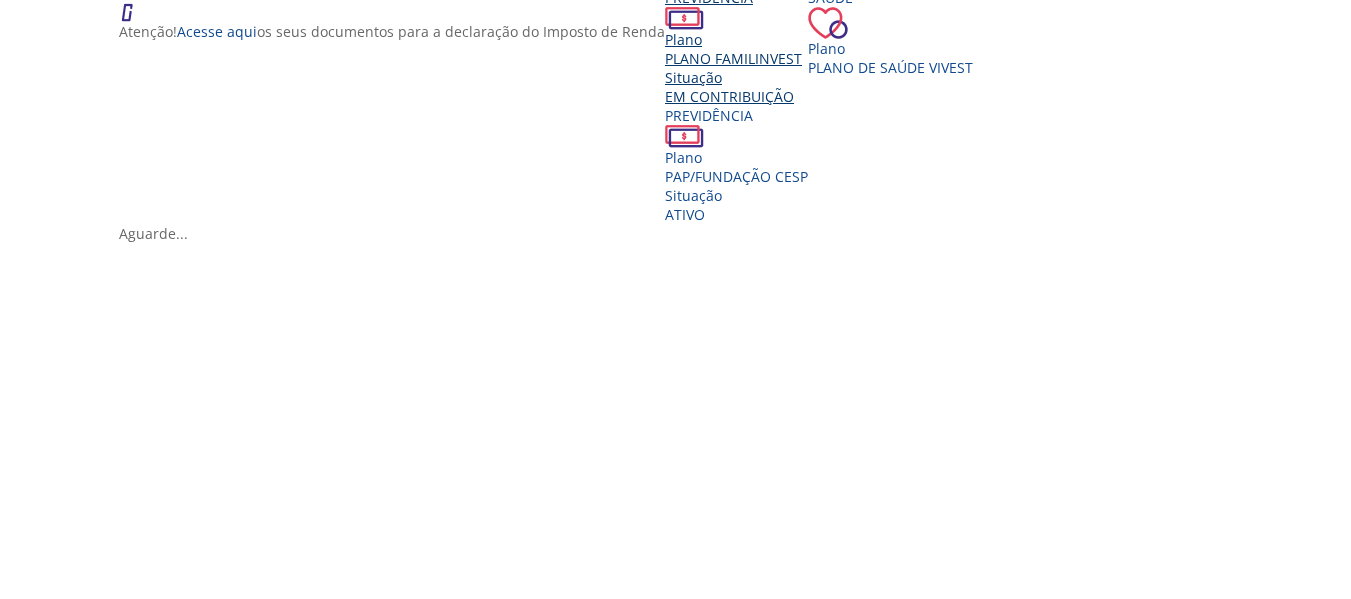click on "PLANO FAMILINVEST" at bounding box center (733, 58) 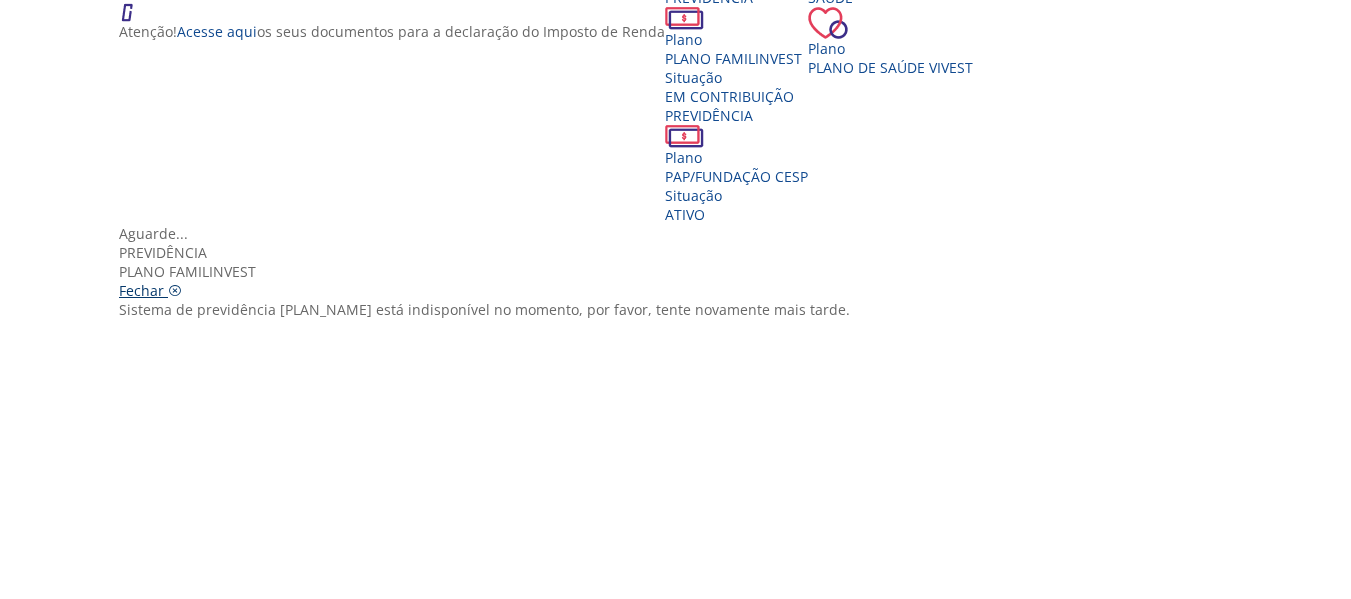 click on "Fechar" at bounding box center (141, 290) 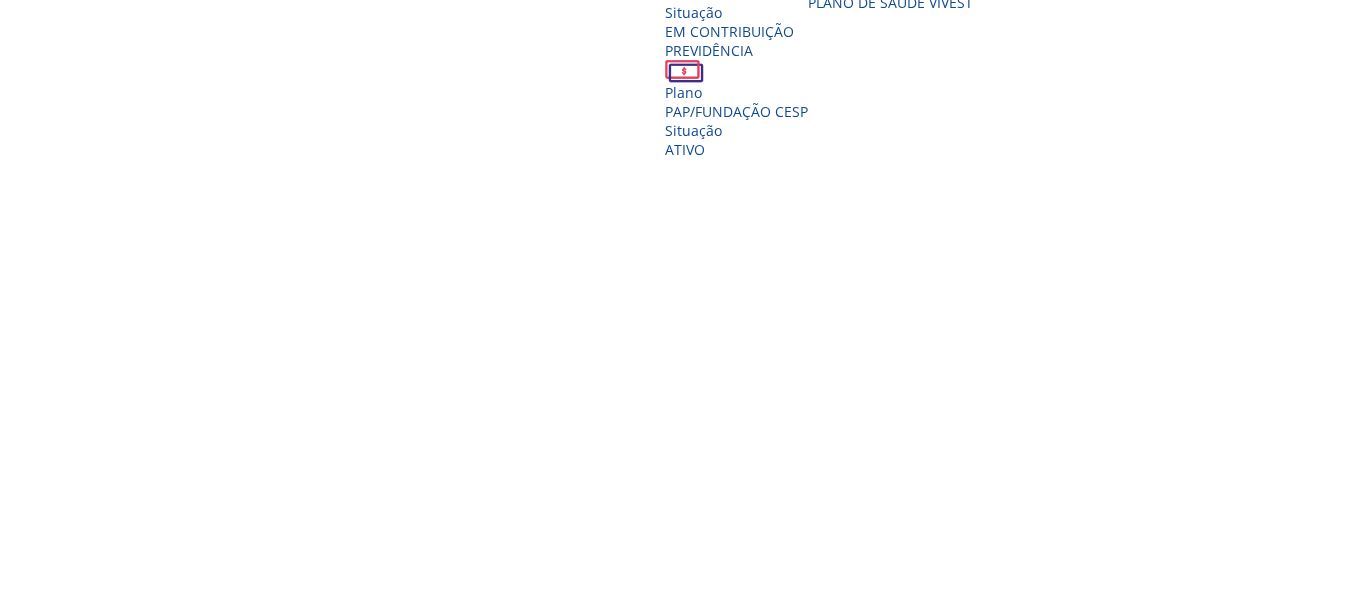scroll, scrollTop: 500, scrollLeft: 0, axis: vertical 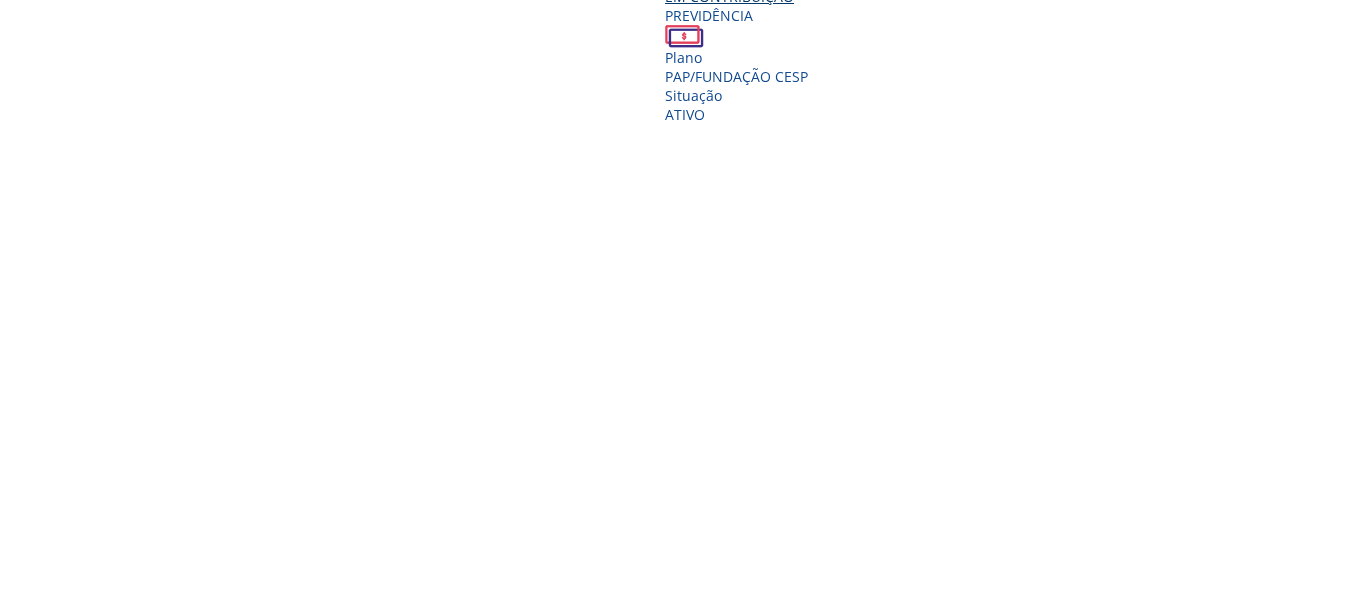click on "EM CONTRIBUIÇÃO" at bounding box center [729, -4] 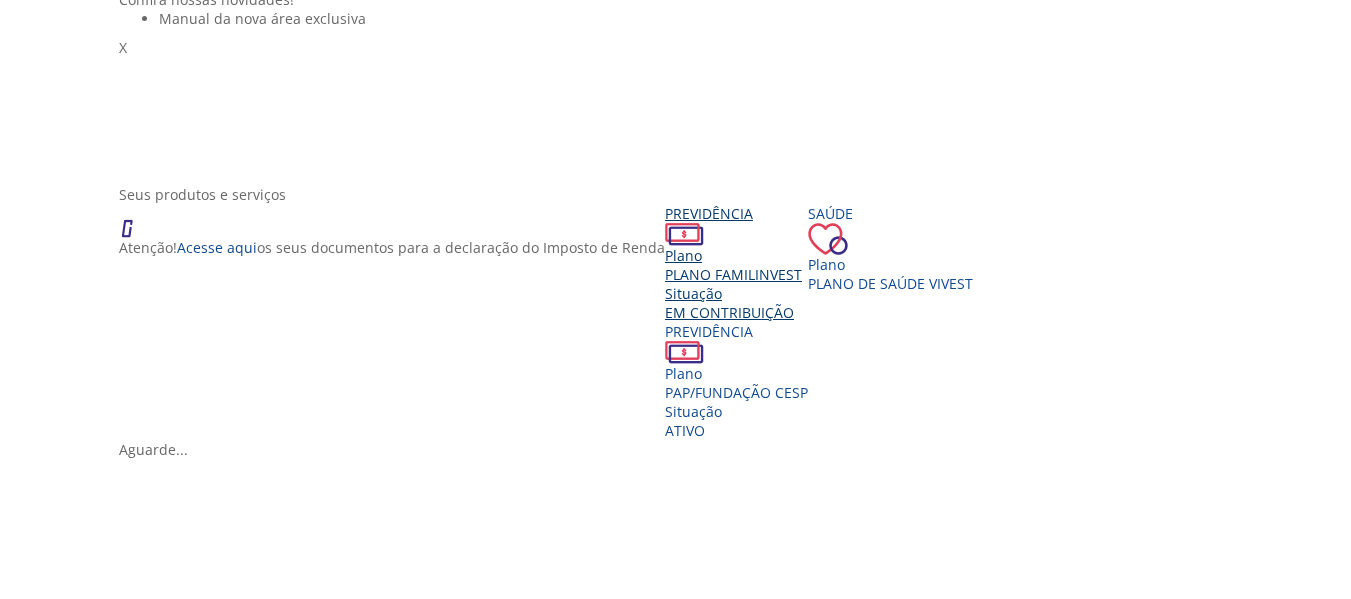 scroll, scrollTop: 0, scrollLeft: 0, axis: both 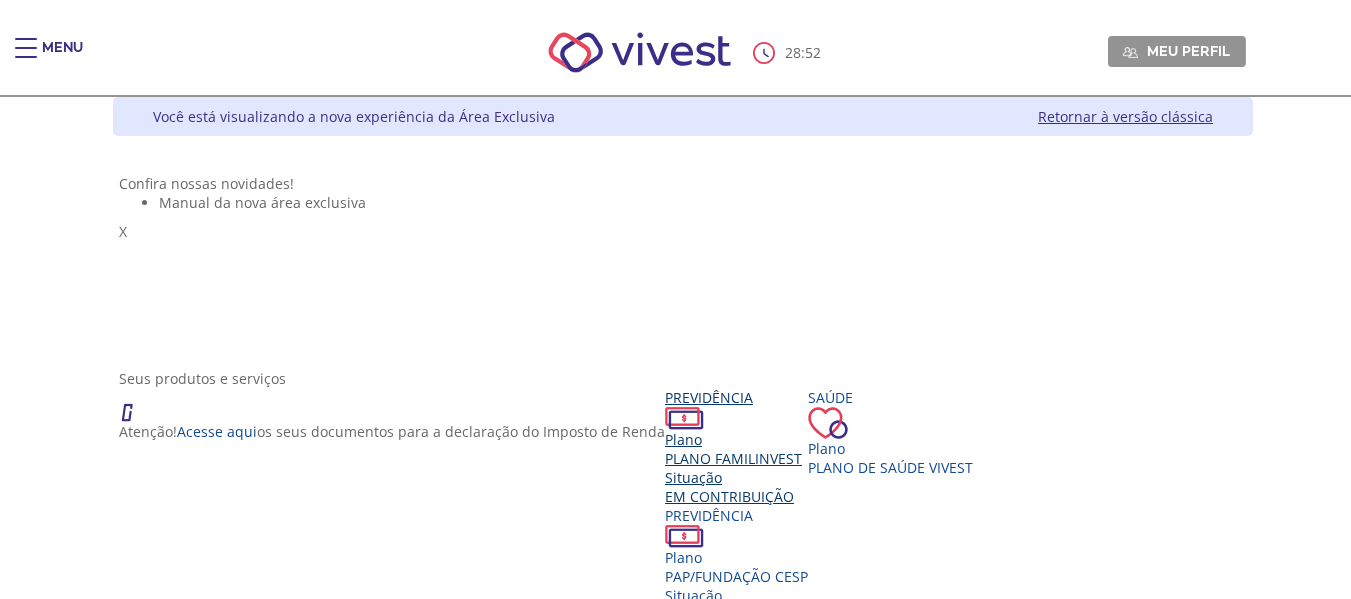 click on "Previdência
Plano PLANO FAMILINVEST
Situação EM CONTRIBUIÇÃO" at bounding box center [736, 447] 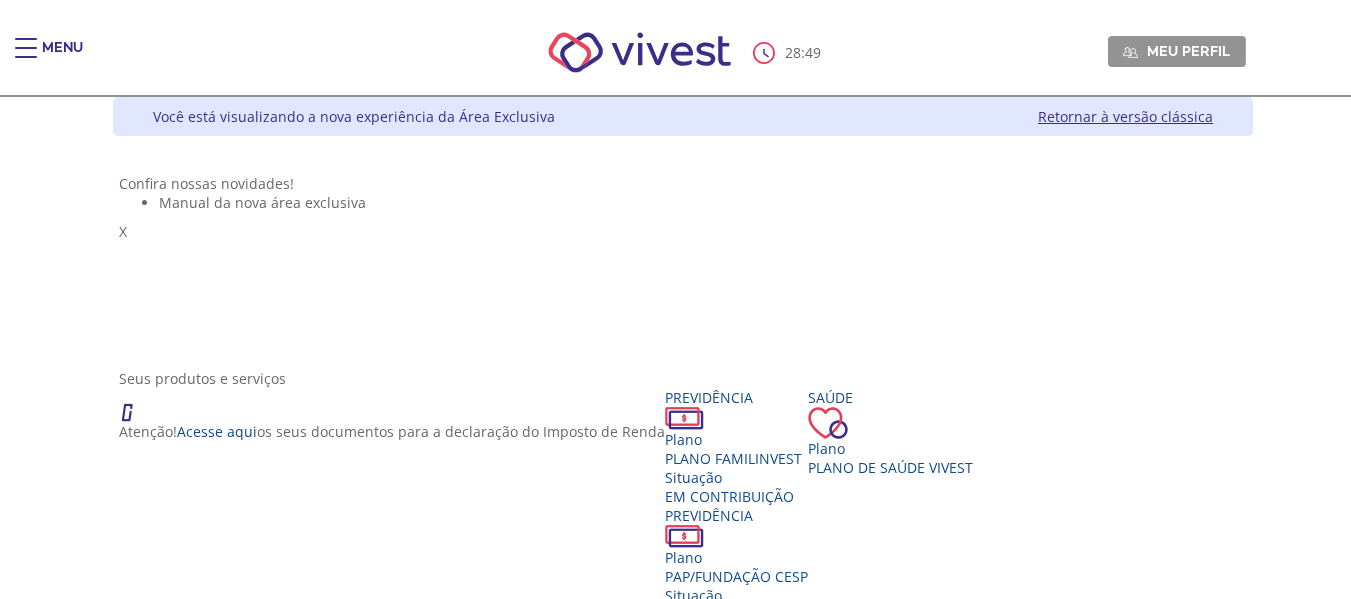 click on "Retornar à versão clássica" at bounding box center (1125, 116) 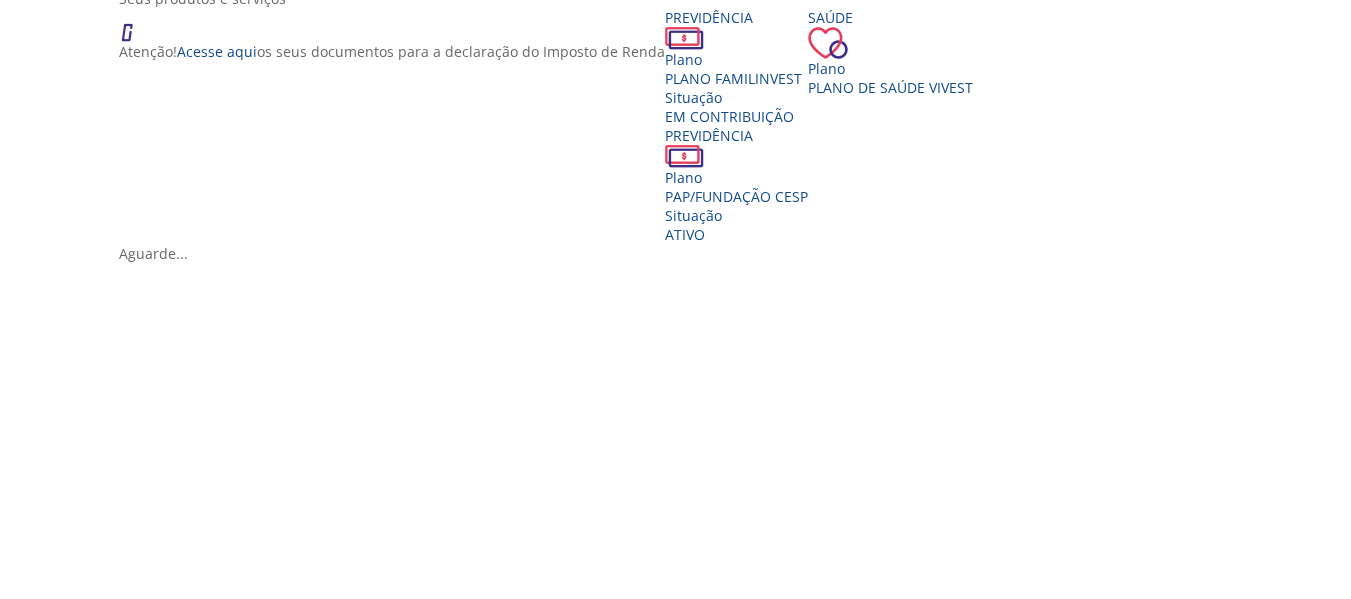 scroll, scrollTop: 500, scrollLeft: 0, axis: vertical 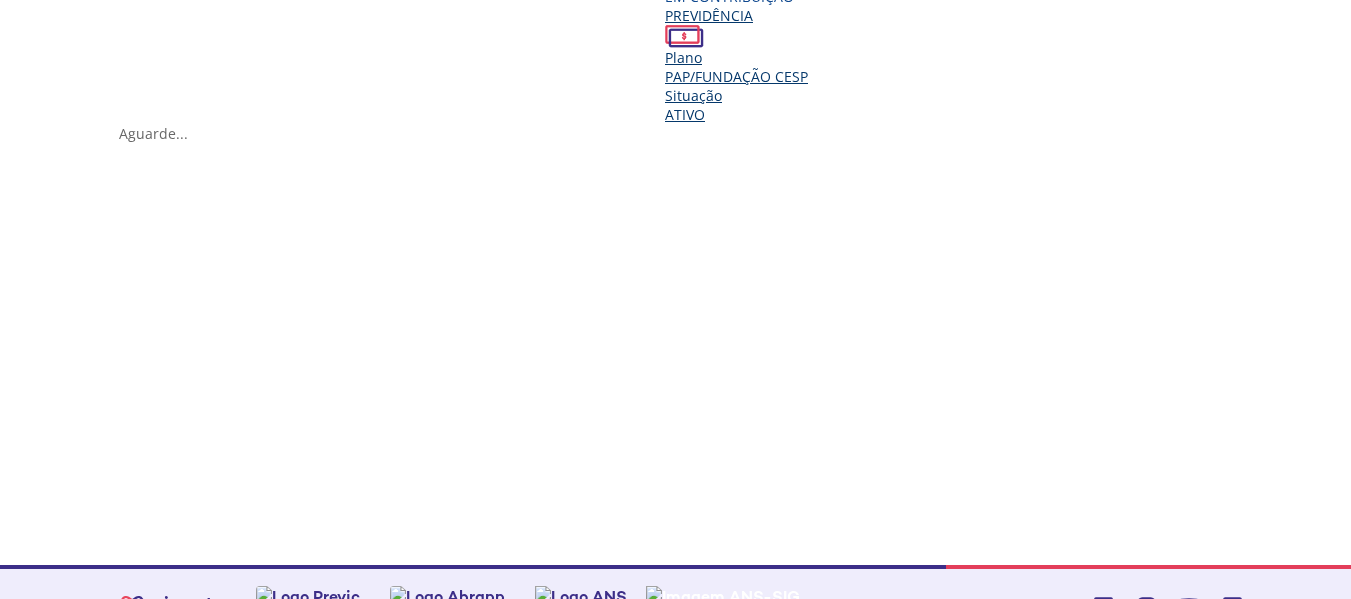 click on "PAP/FUNDAÇÃO CESP" at bounding box center (736, 76) 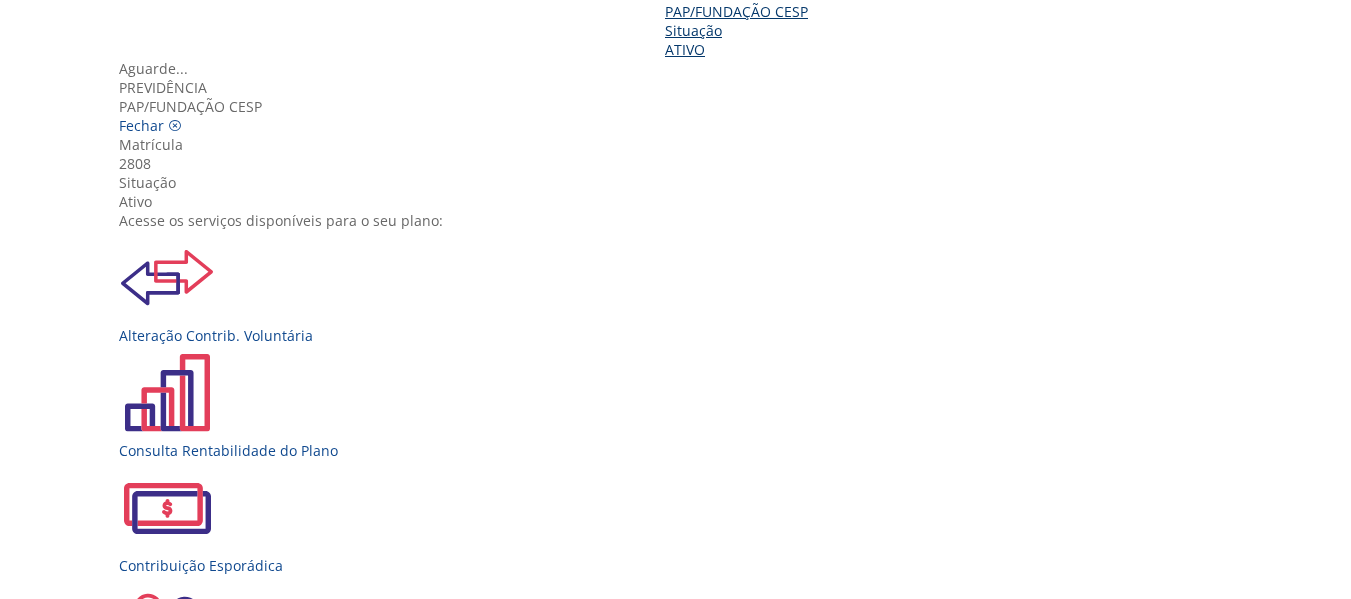scroll, scrollTop: 600, scrollLeft: 0, axis: vertical 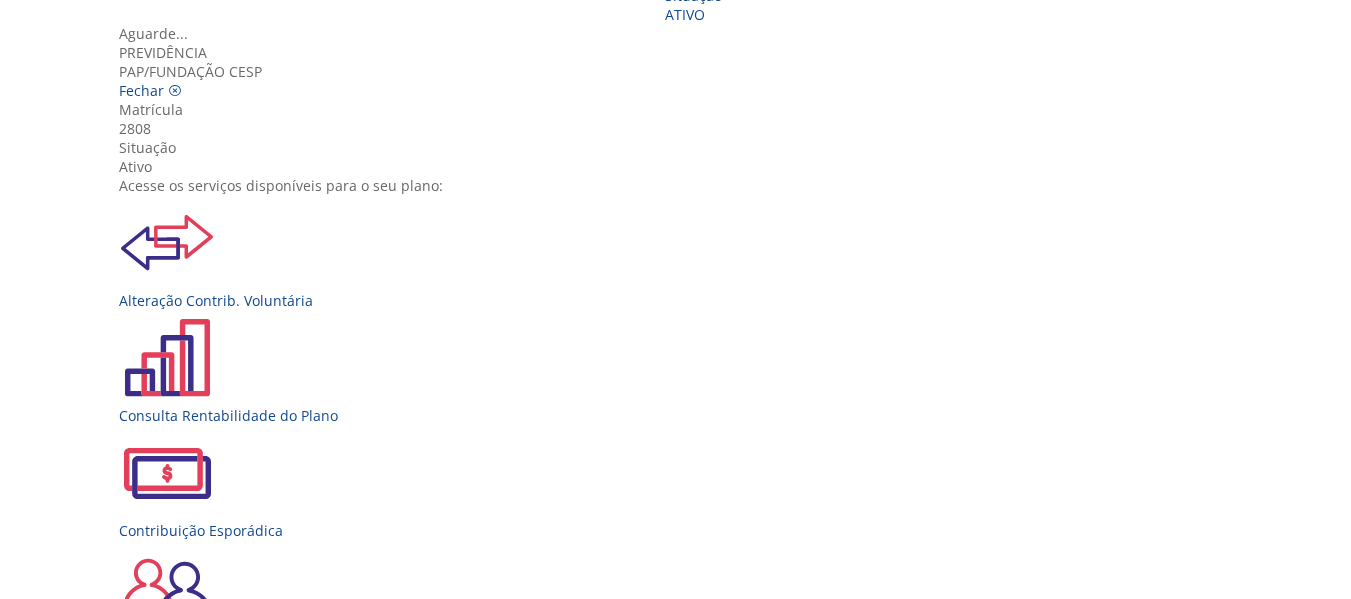 click on "Extrato Previdenciário" at bounding box center (683, 827) 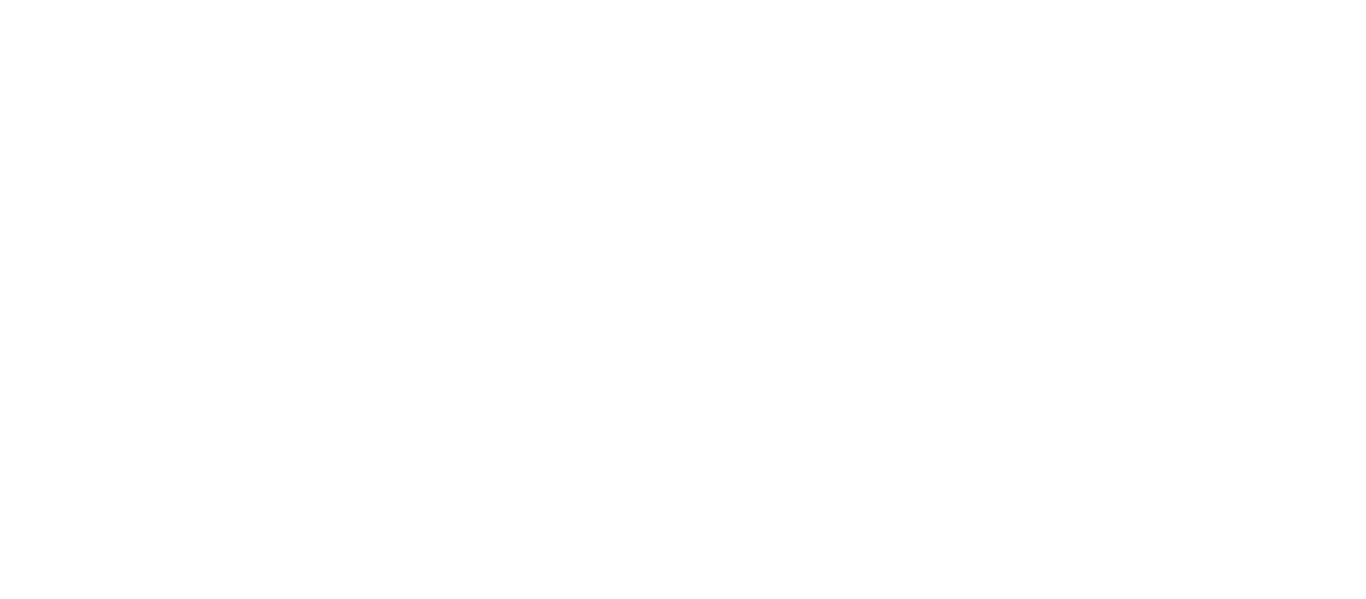 scroll, scrollTop: 0, scrollLeft: 0, axis: both 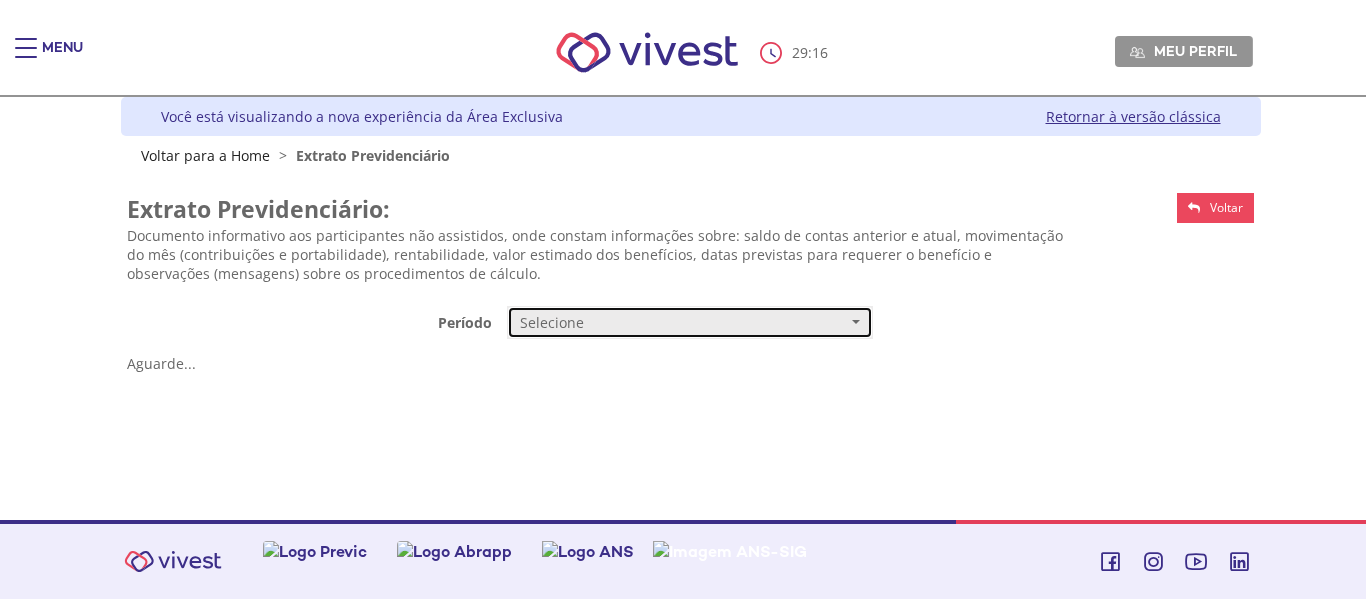 click on "Selecione" at bounding box center (683, 323) 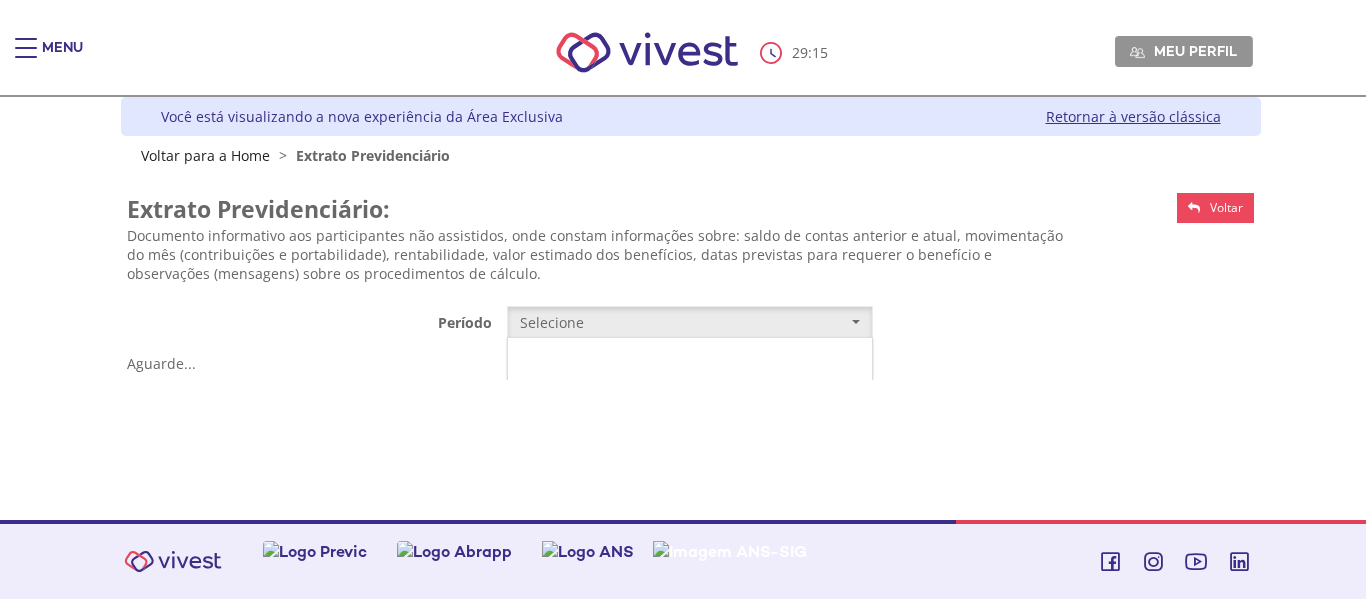 click on "Mensal" at bounding box center (543, 360) 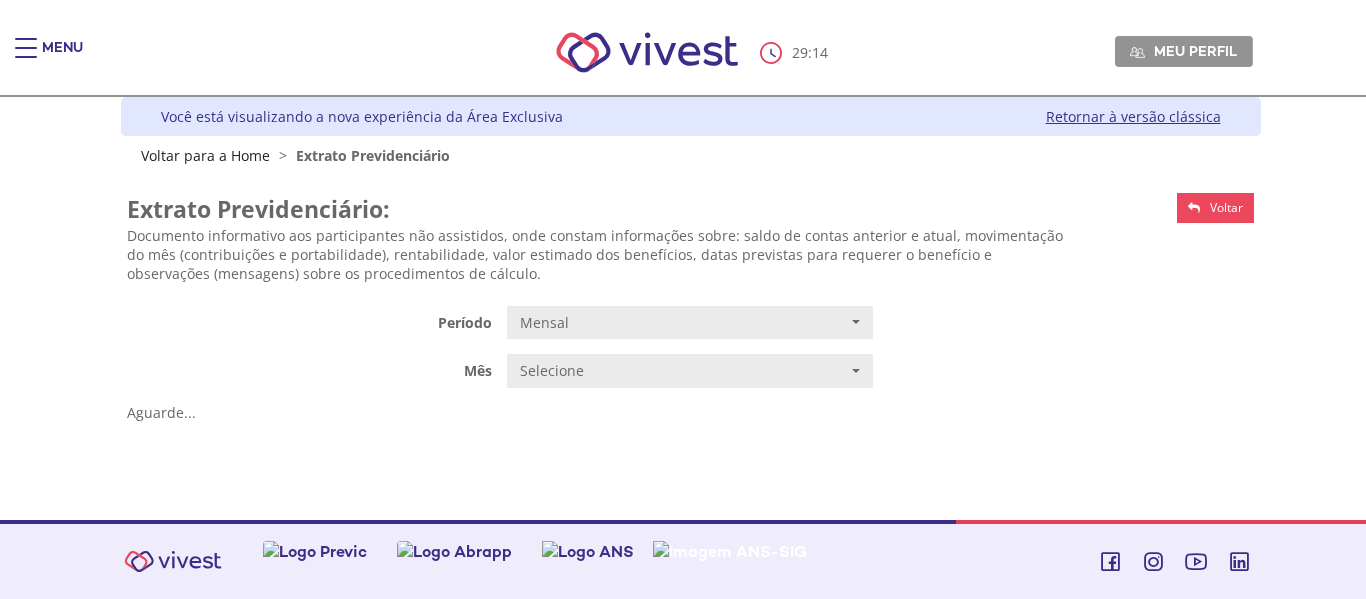 click on "**********" at bounding box center (691, 364) 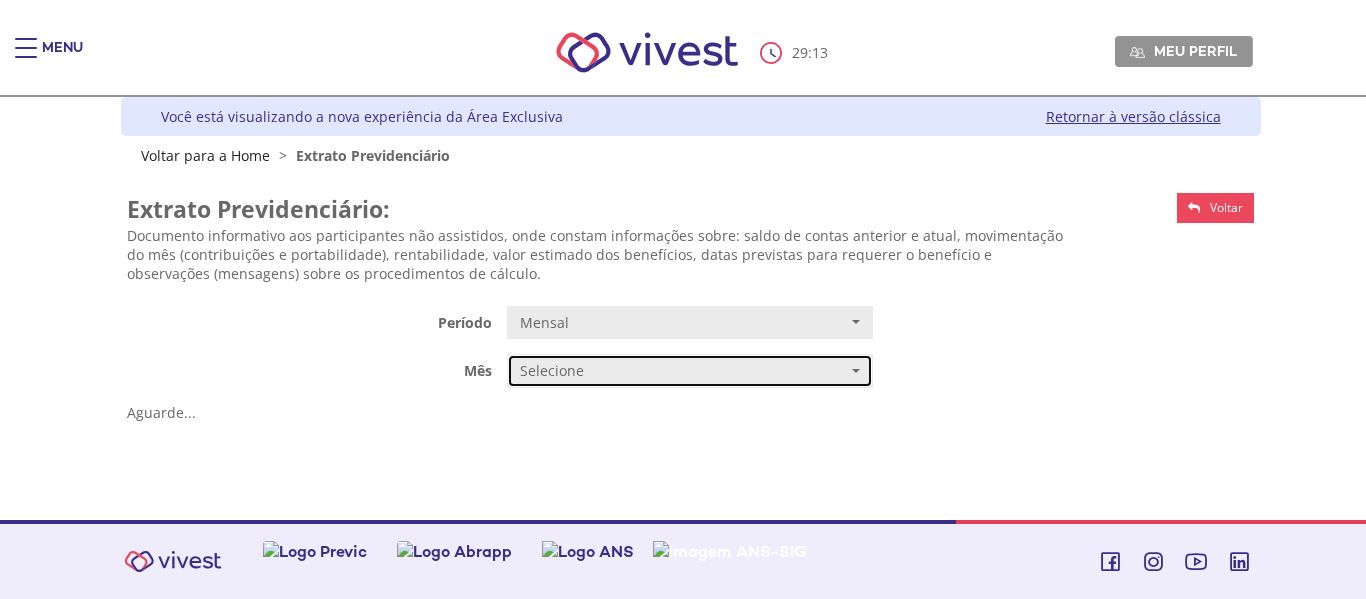 click on "Selecione" at bounding box center (683, 371) 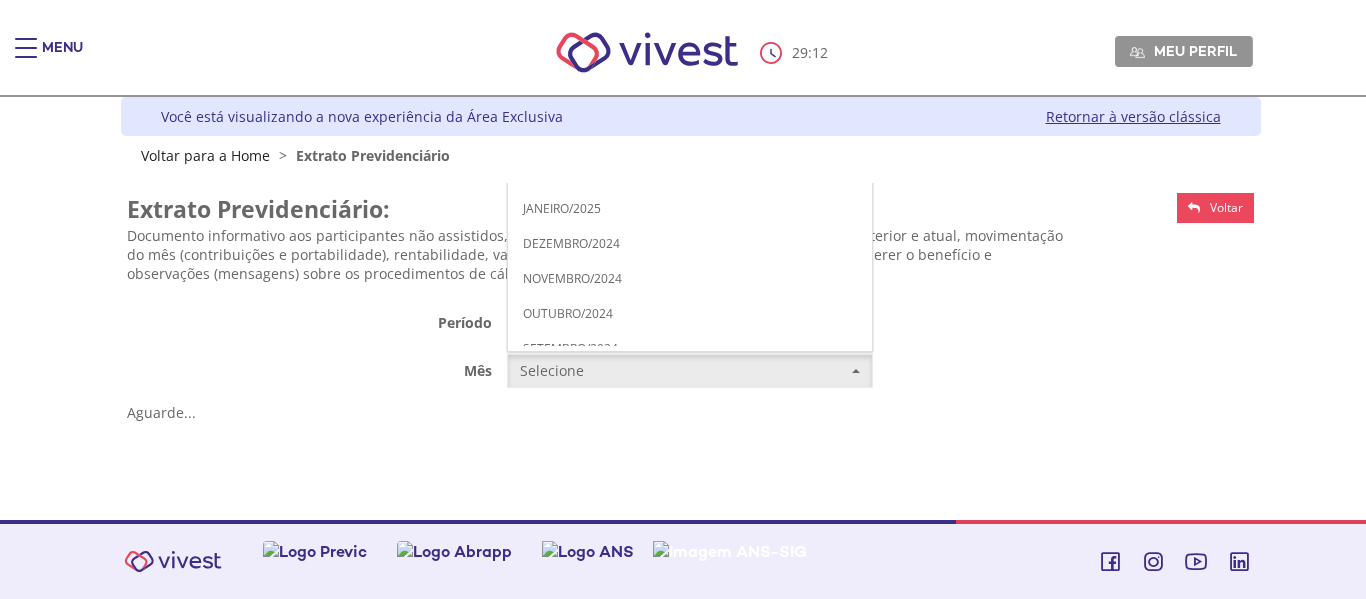 click on "JUNHO/2025" at bounding box center (690, 33) 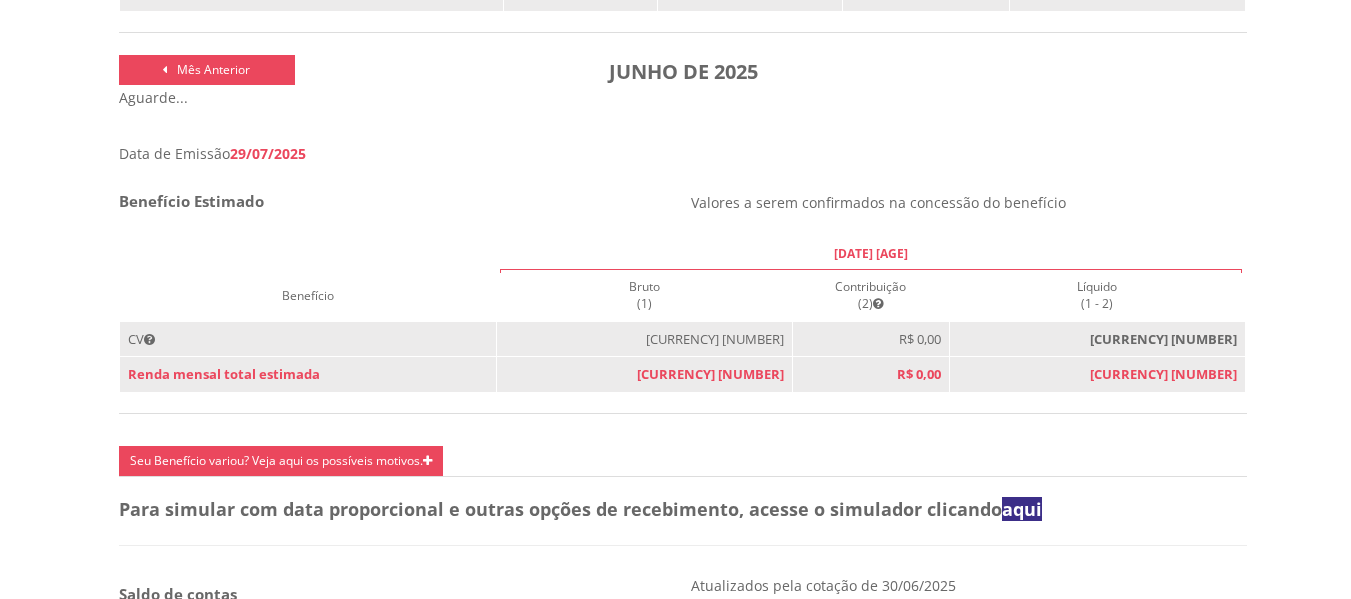 scroll, scrollTop: 700, scrollLeft: 0, axis: vertical 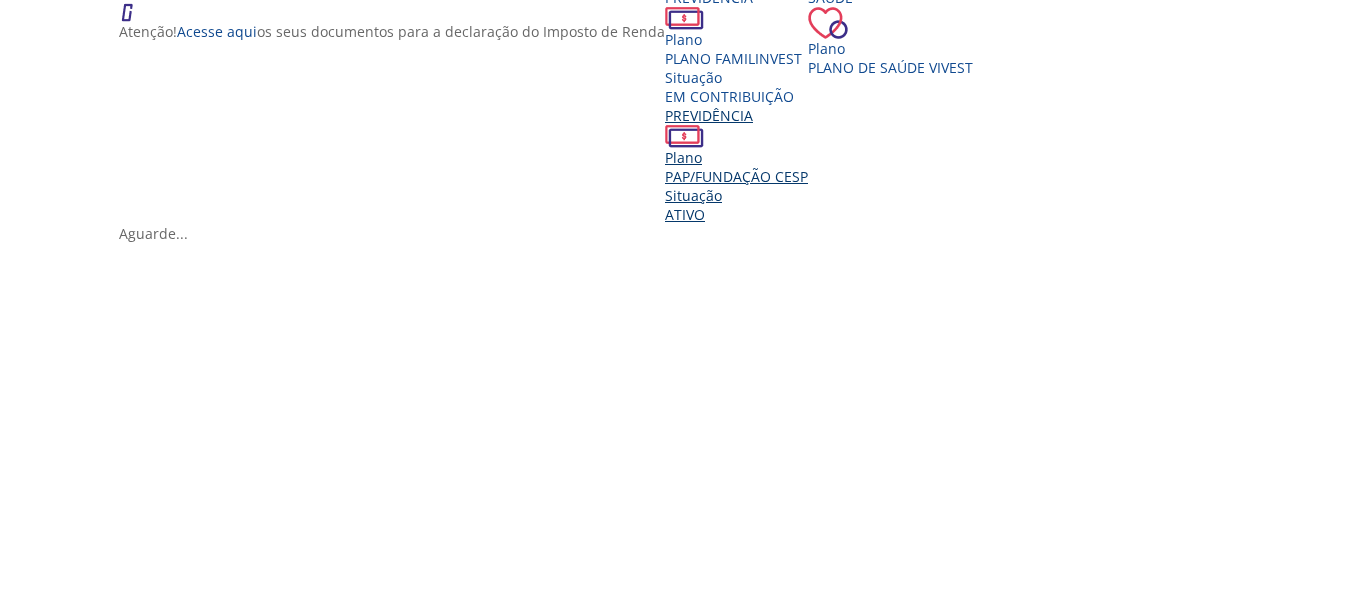 click on "PAP/FUNDAÇÃO CESP" at bounding box center [736, 176] 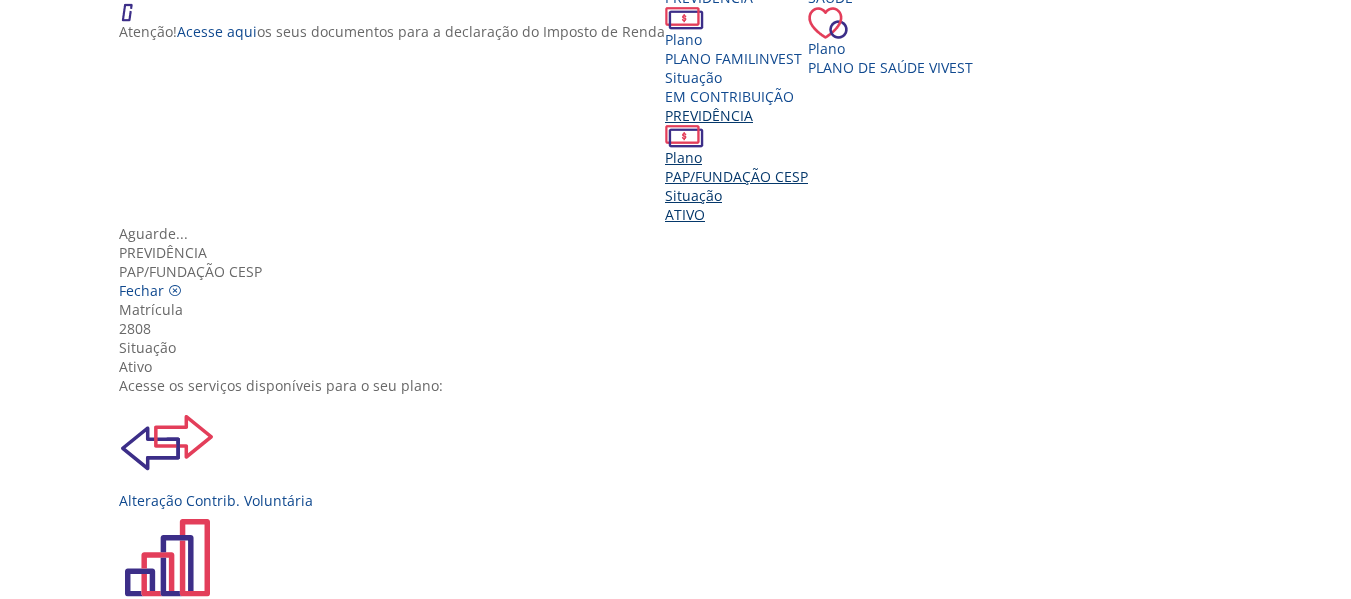 scroll, scrollTop: 223, scrollLeft: 0, axis: vertical 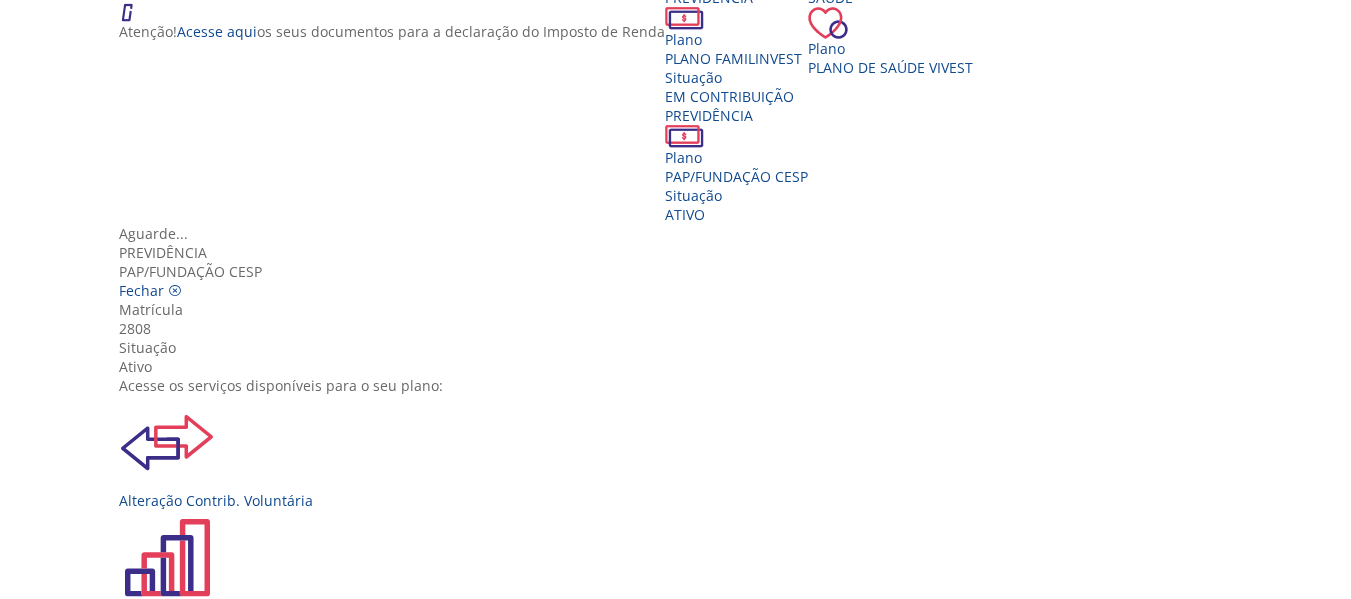 click on "Simulação de Benefícios" at bounding box center [683, 1142] 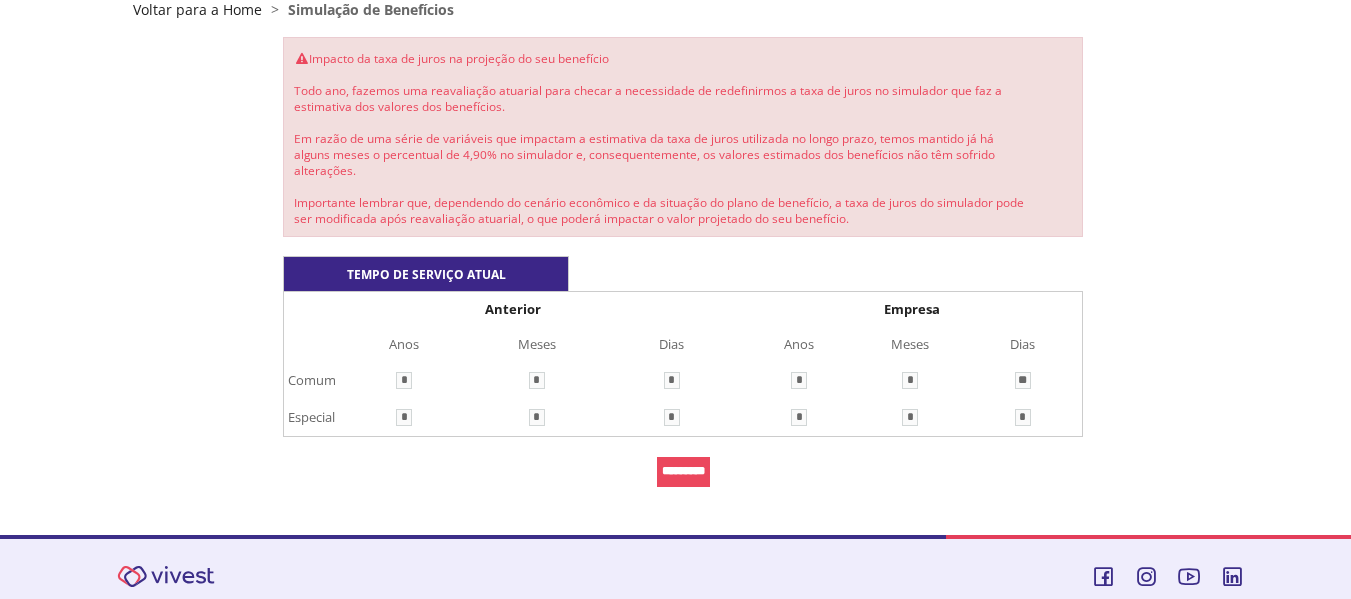 scroll, scrollTop: 153, scrollLeft: 0, axis: vertical 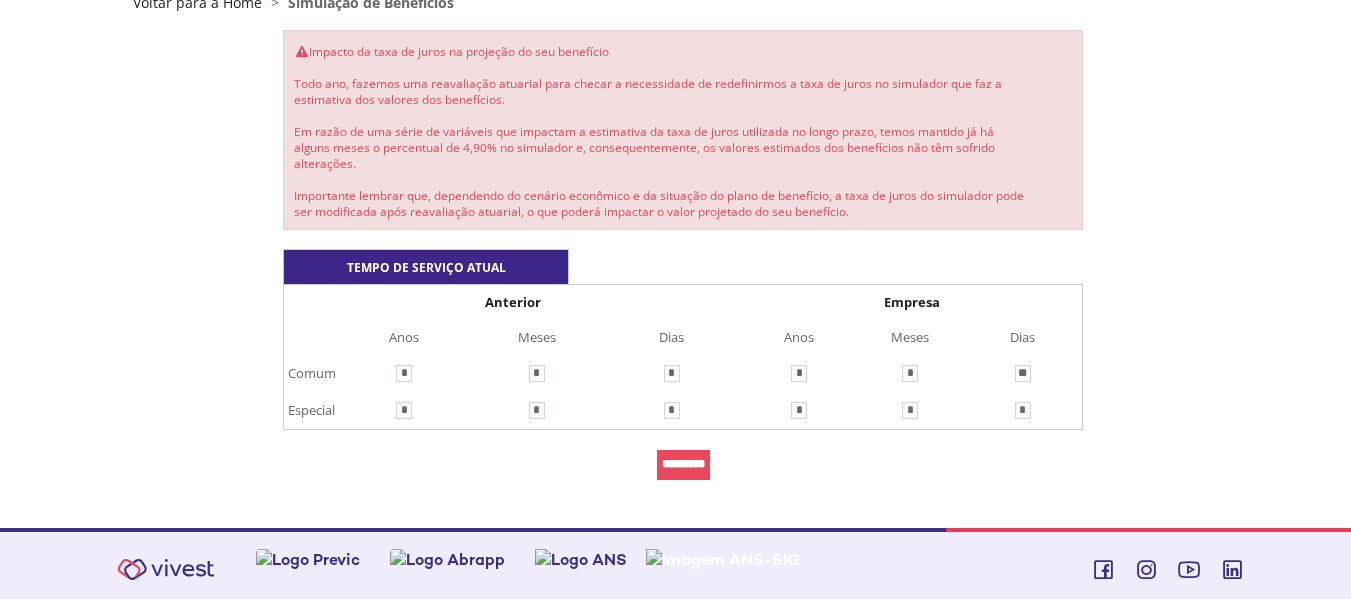click on "*" at bounding box center (404, 373) 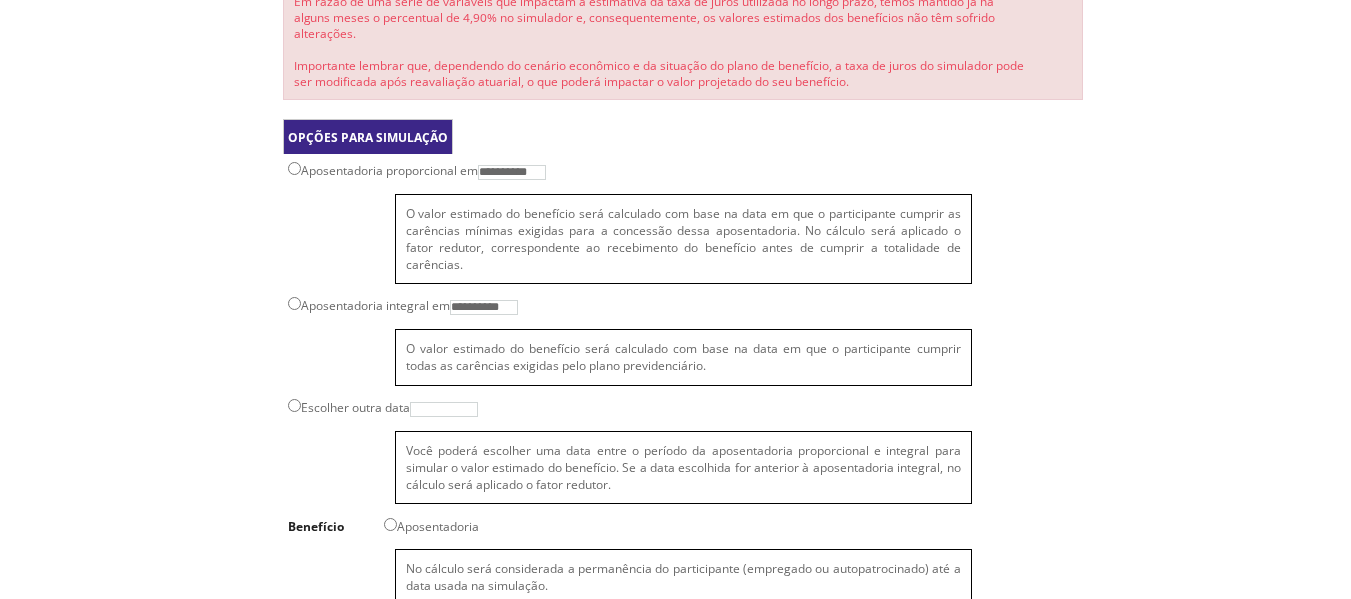 scroll, scrollTop: 383, scrollLeft: 0, axis: vertical 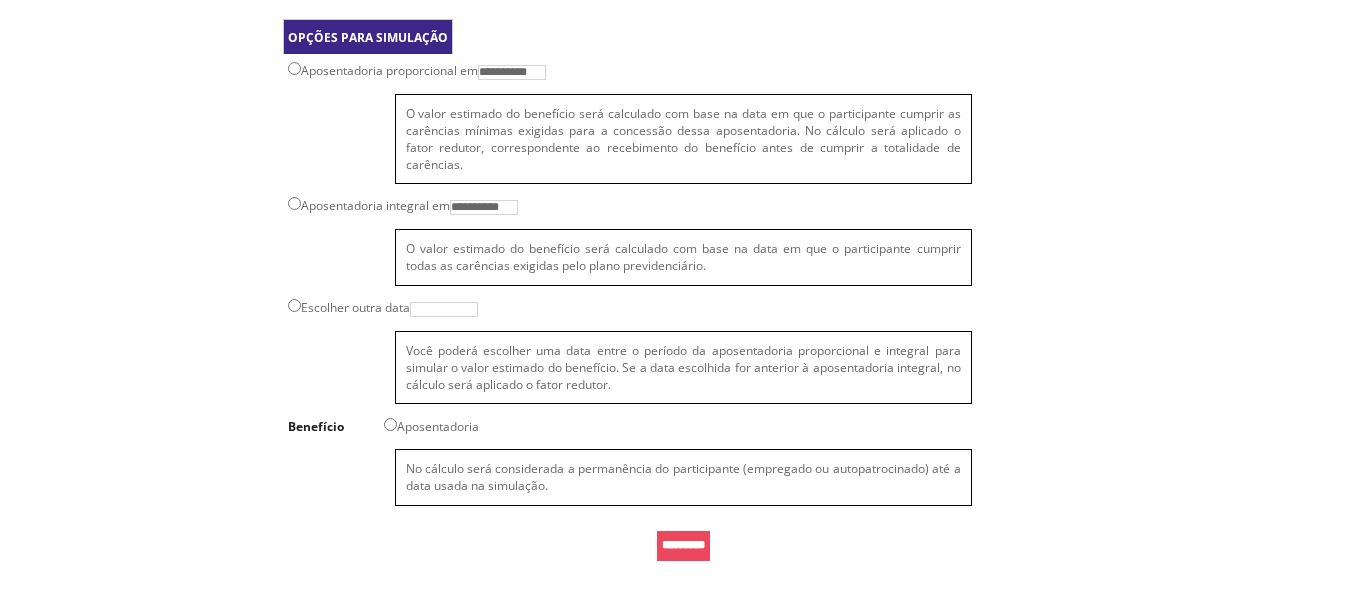 click on "*********" at bounding box center [683, 546] 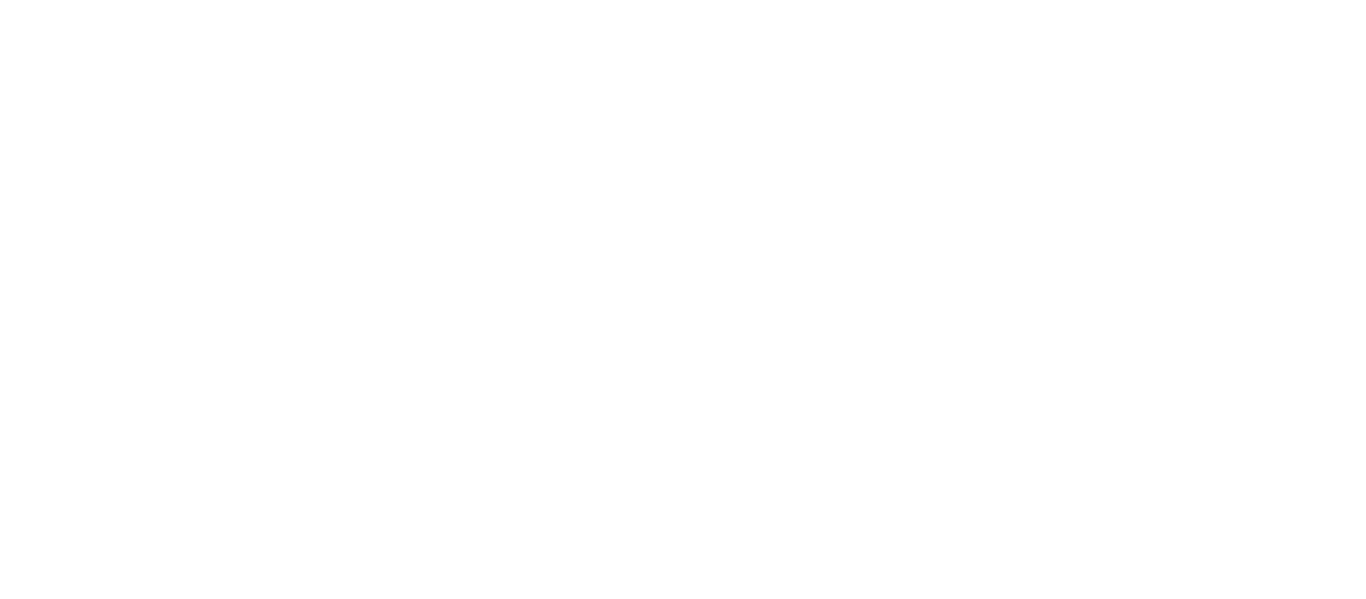 scroll, scrollTop: 0, scrollLeft: 0, axis: both 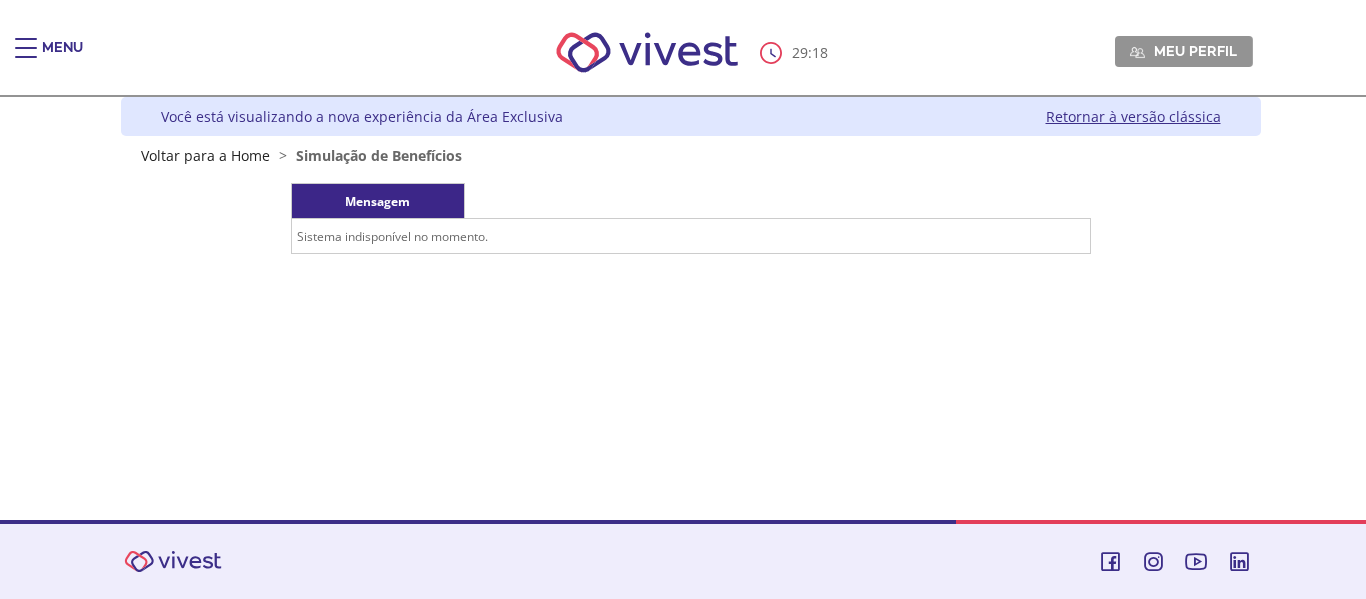 click on "Sistema indisponível no momento." at bounding box center (690, 236) 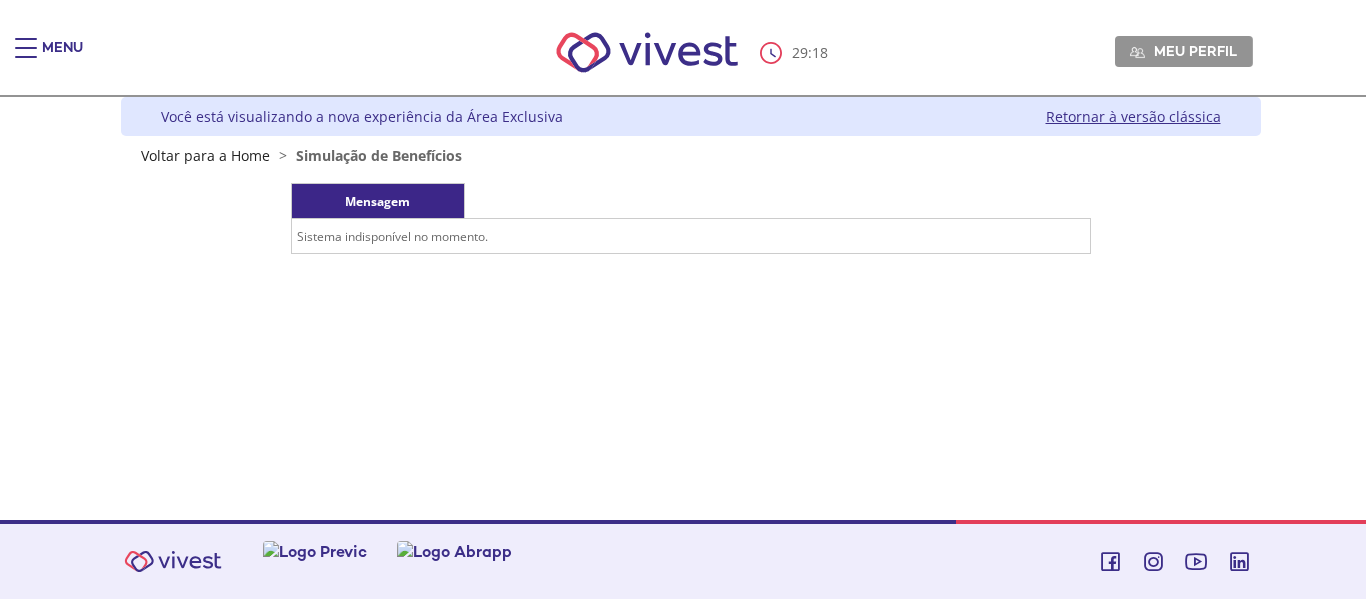 click on "Sistema indisponível no momento." at bounding box center [690, 236] 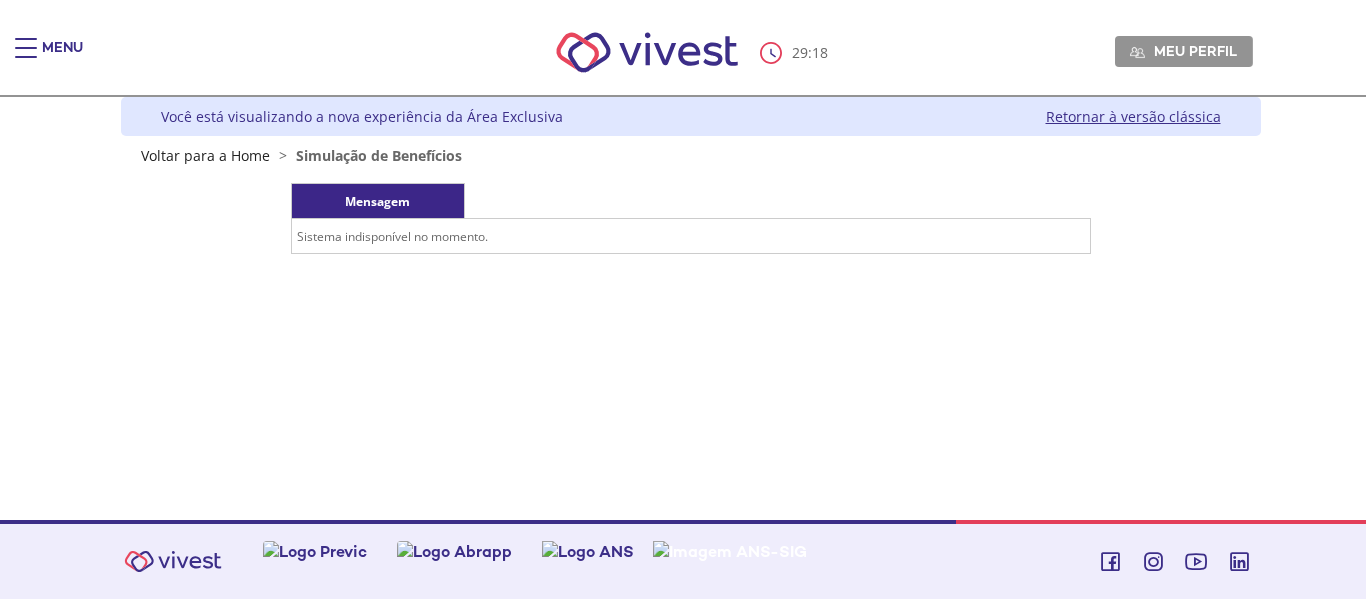 click on "Sistema indisponível no momento." at bounding box center (690, 236) 